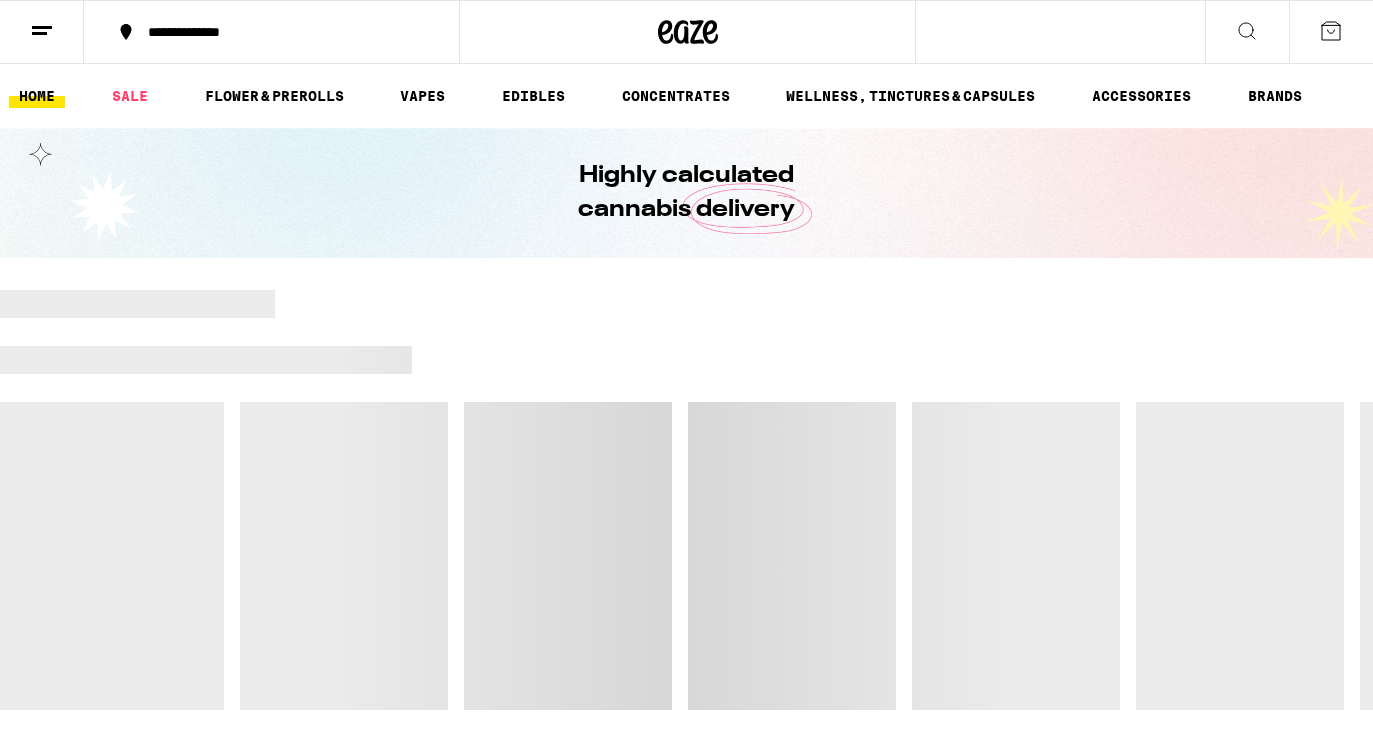 scroll, scrollTop: 0, scrollLeft: 0, axis: both 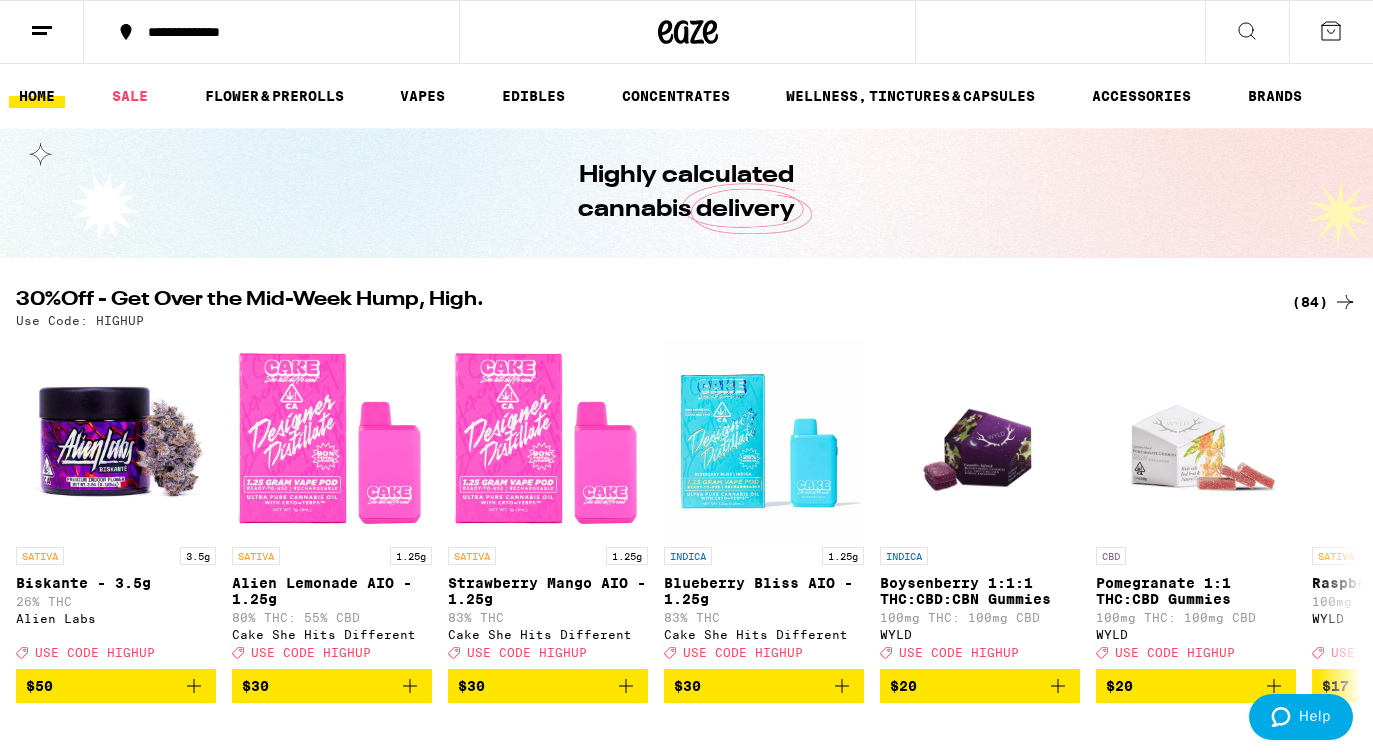 click on "(84)" at bounding box center [1324, 302] 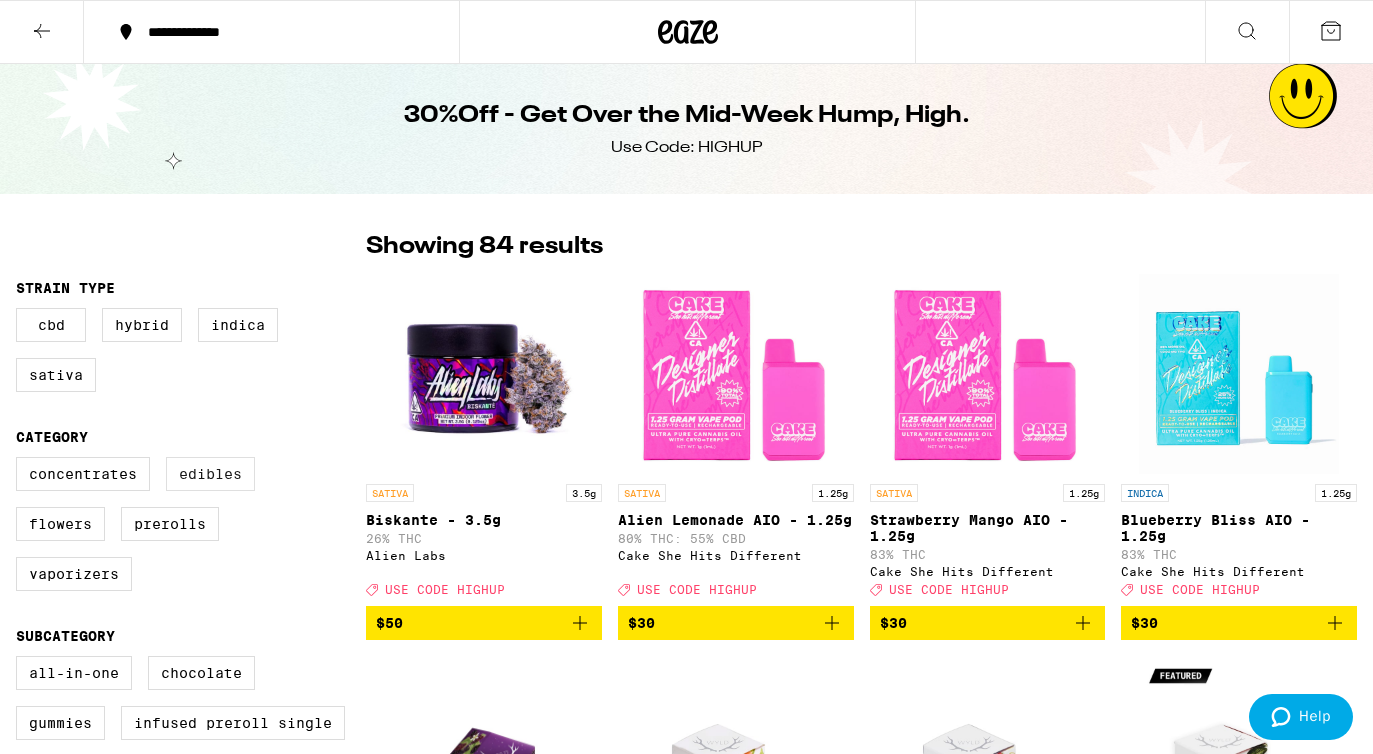 click on "Edibles" at bounding box center [210, 474] 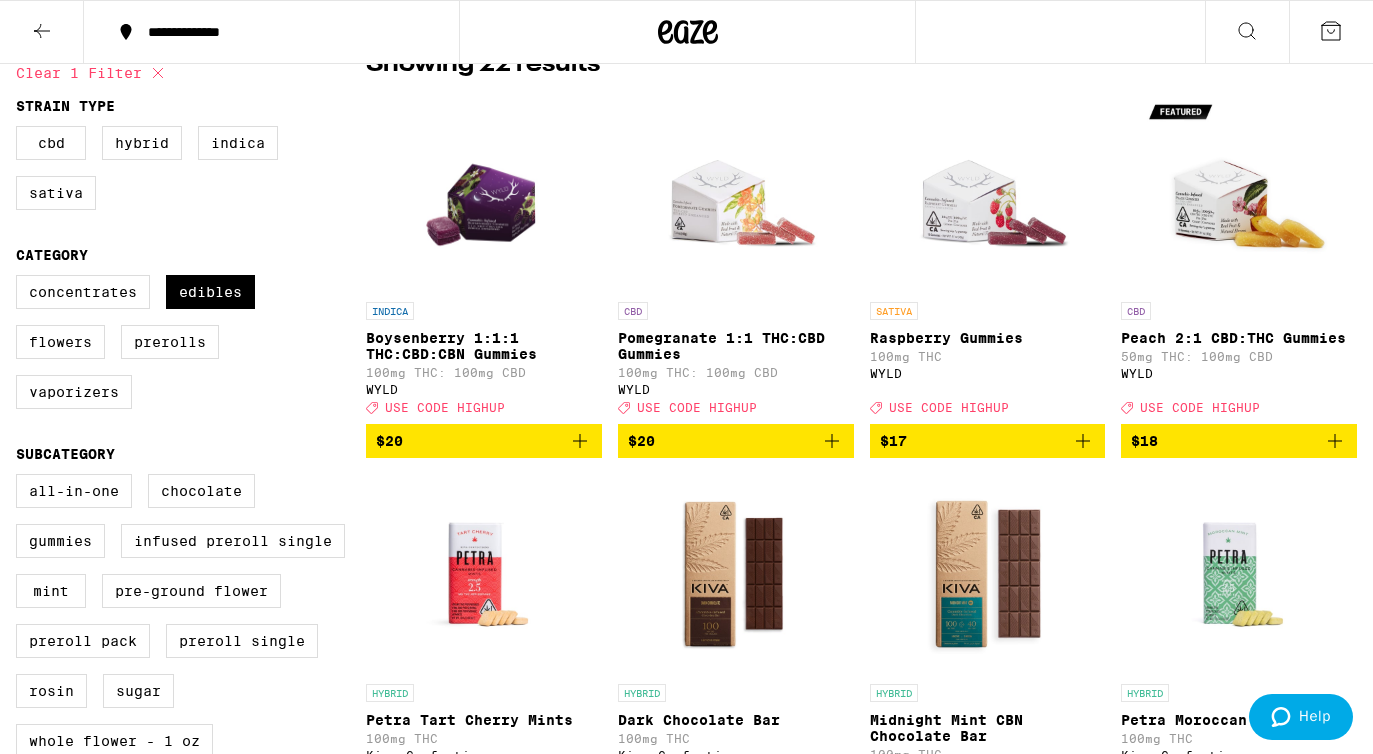 scroll, scrollTop: 0, scrollLeft: 0, axis: both 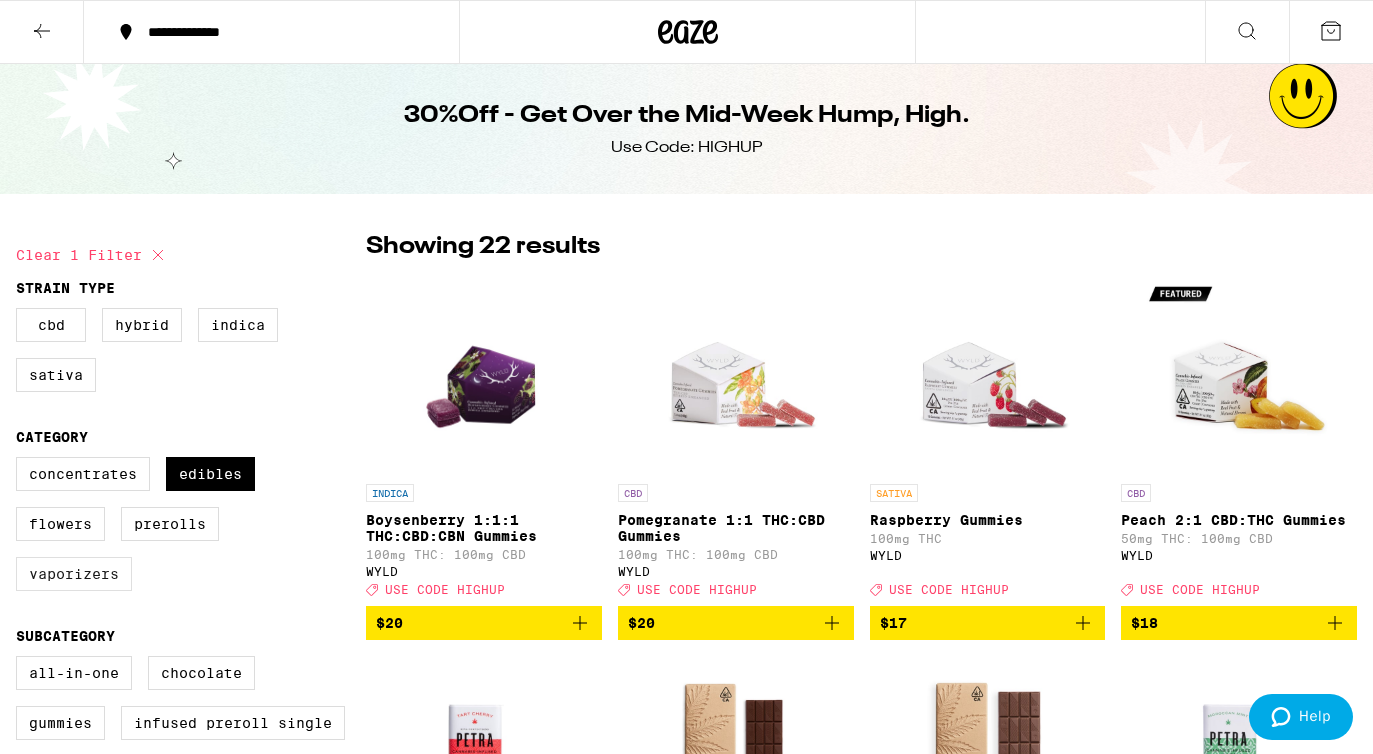 click on "Vaporizers" at bounding box center [74, 574] 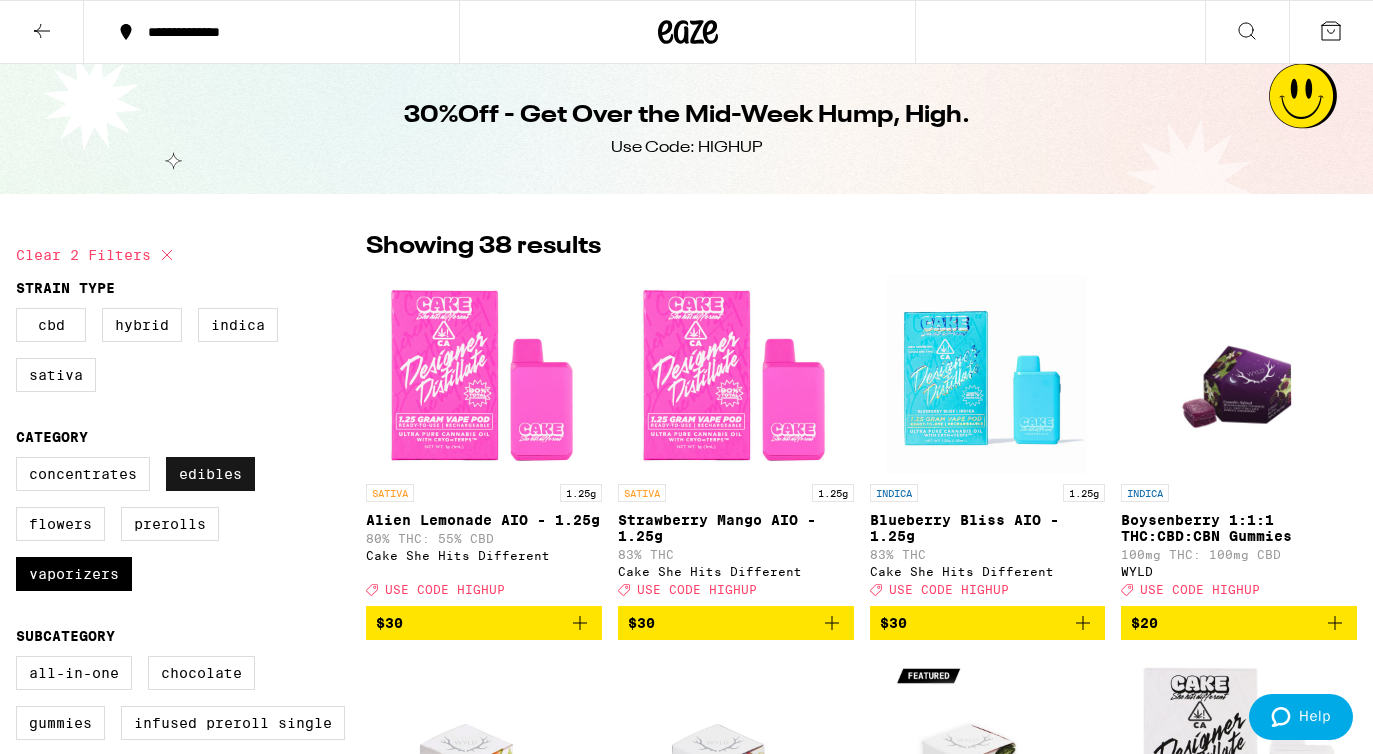 click on "Edibles" at bounding box center [210, 474] 